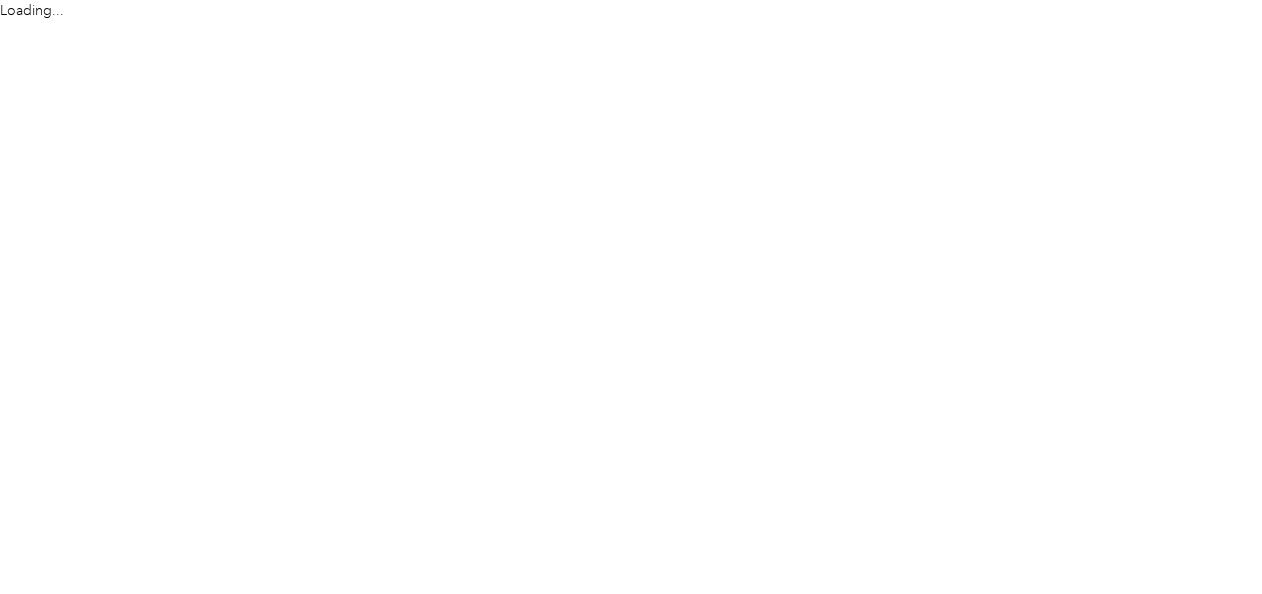 scroll, scrollTop: 0, scrollLeft: 0, axis: both 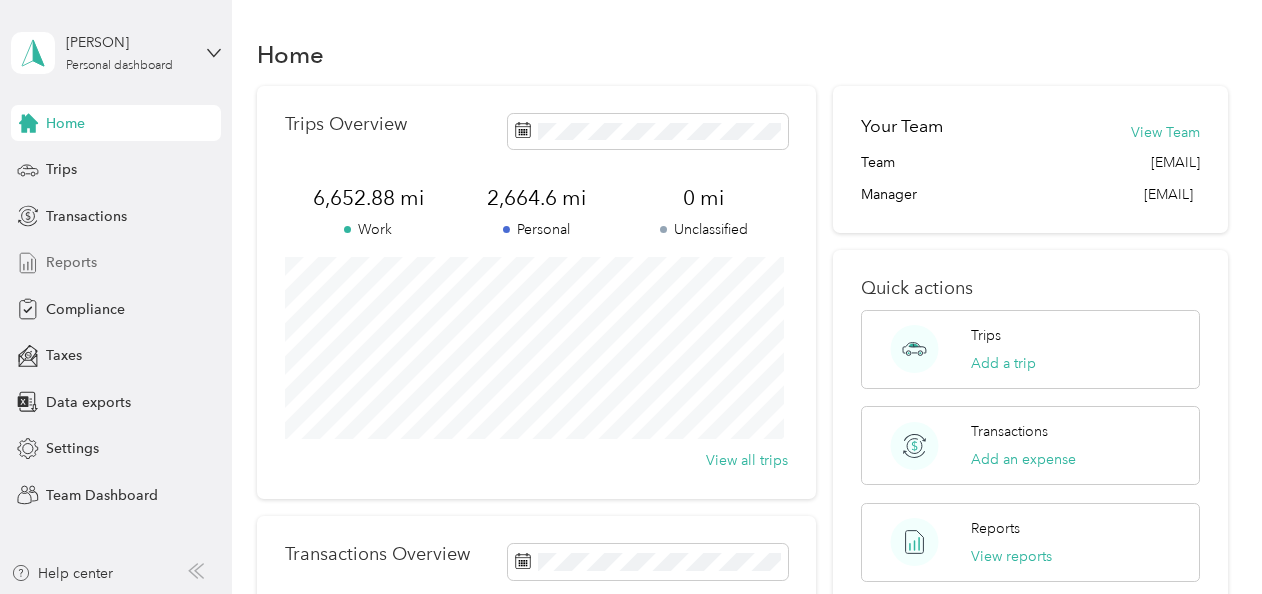 click on "Reports" at bounding box center (71, 262) 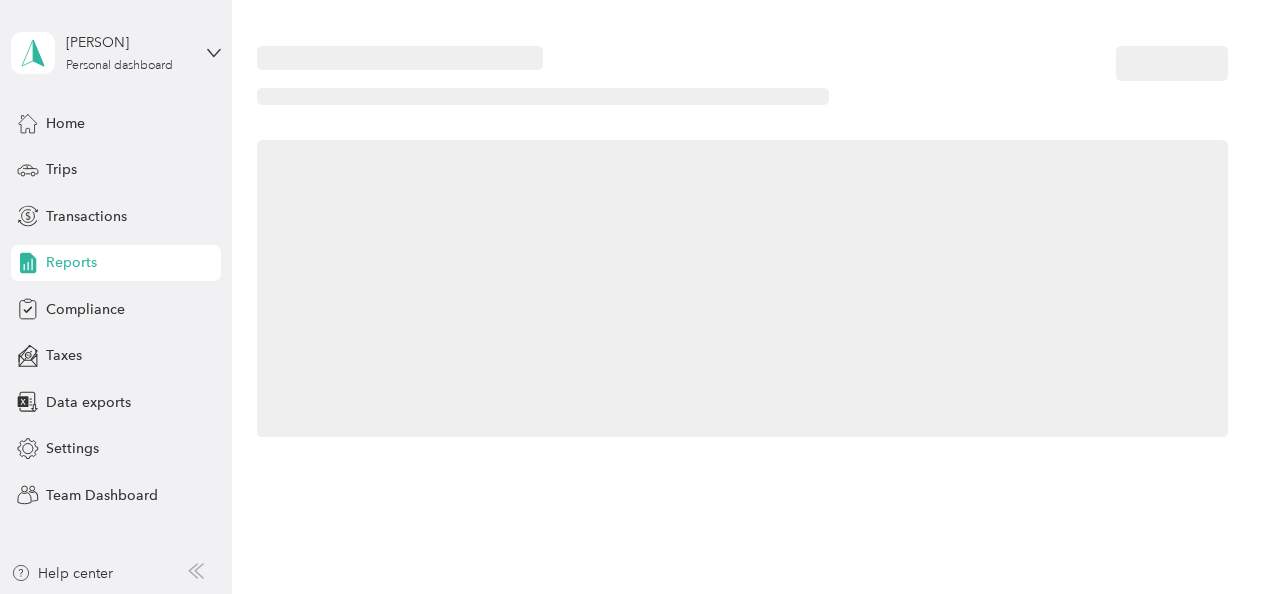 scroll, scrollTop: 0, scrollLeft: 0, axis: both 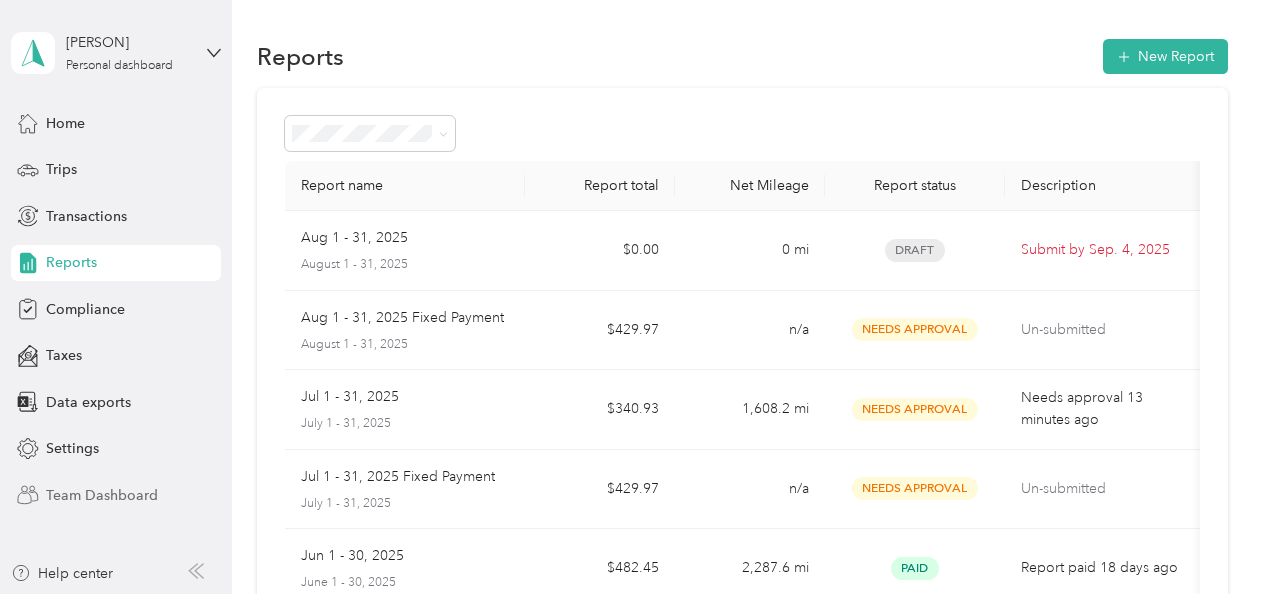 click on "Team Dashboard" at bounding box center [102, 495] 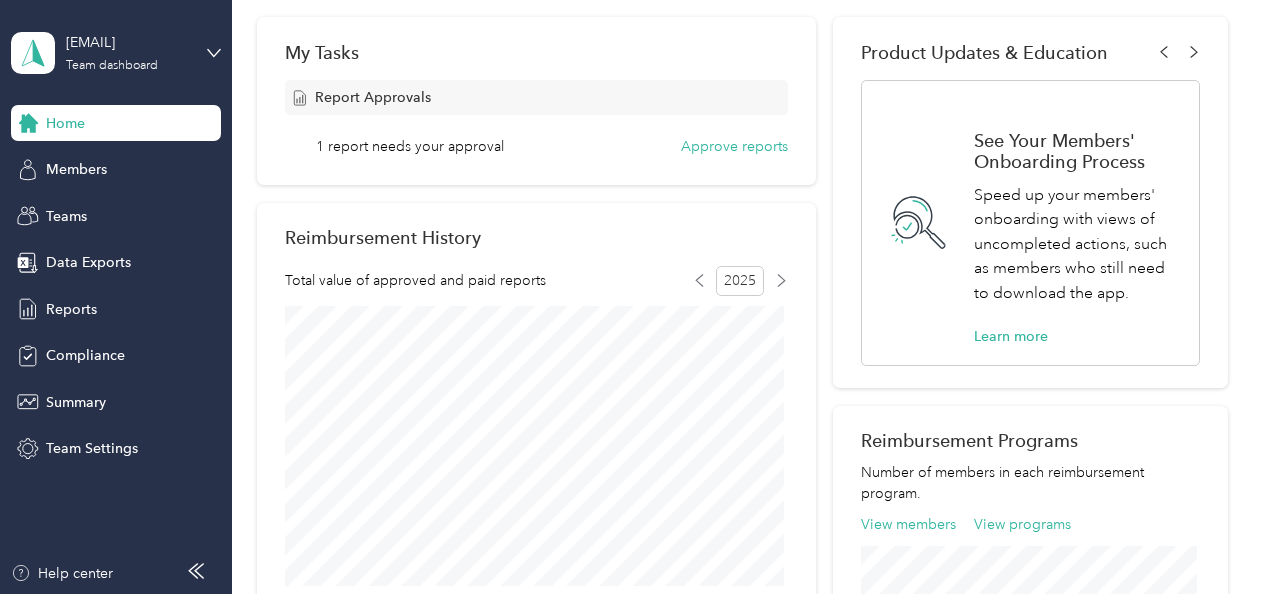 scroll, scrollTop: 322, scrollLeft: 0, axis: vertical 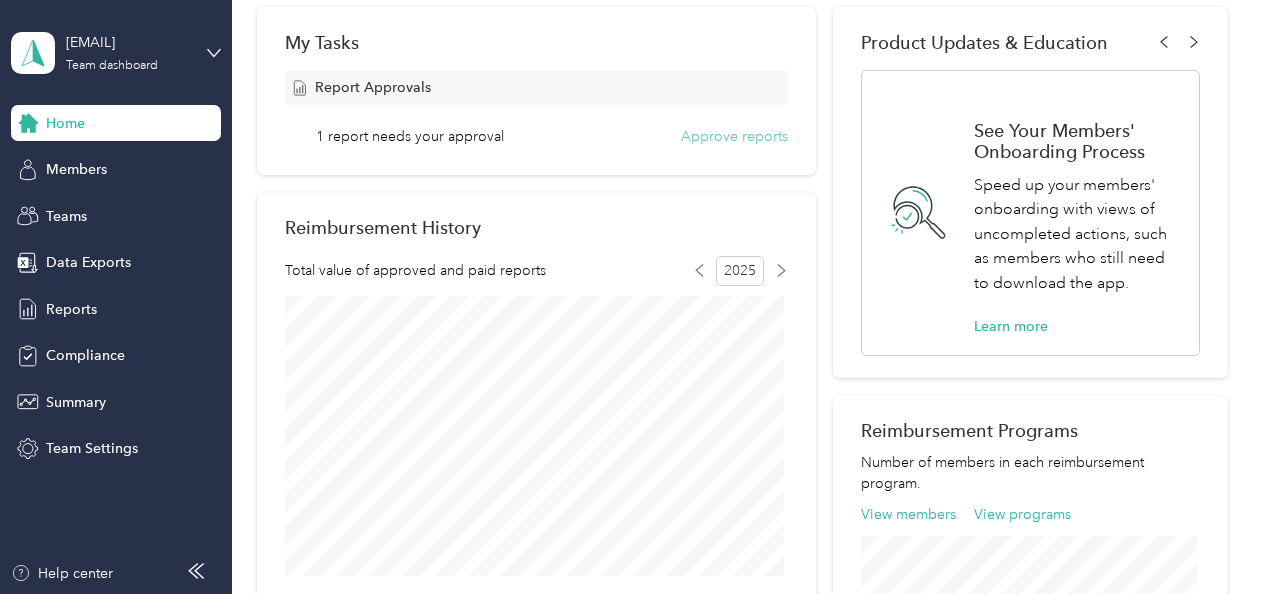 click on "Approve reports" at bounding box center (734, 136) 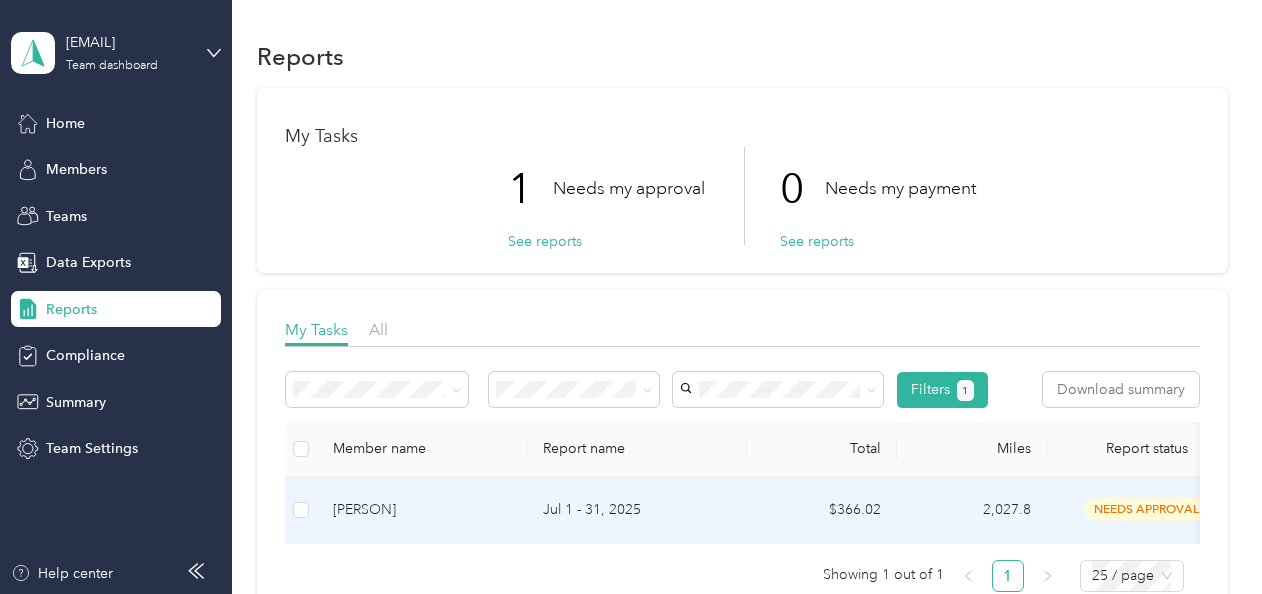 drag, startPoint x: 298, startPoint y: 500, endPoint x: 292, endPoint y: 510, distance: 11.661903 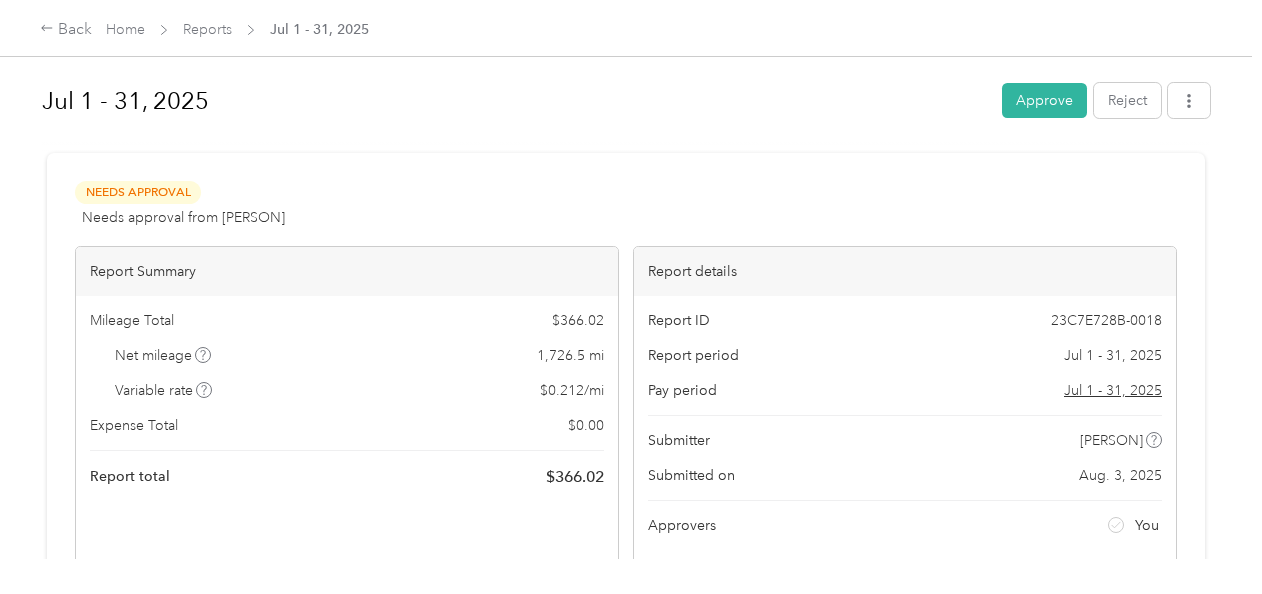 click on "Approve" at bounding box center (1044, 100) 